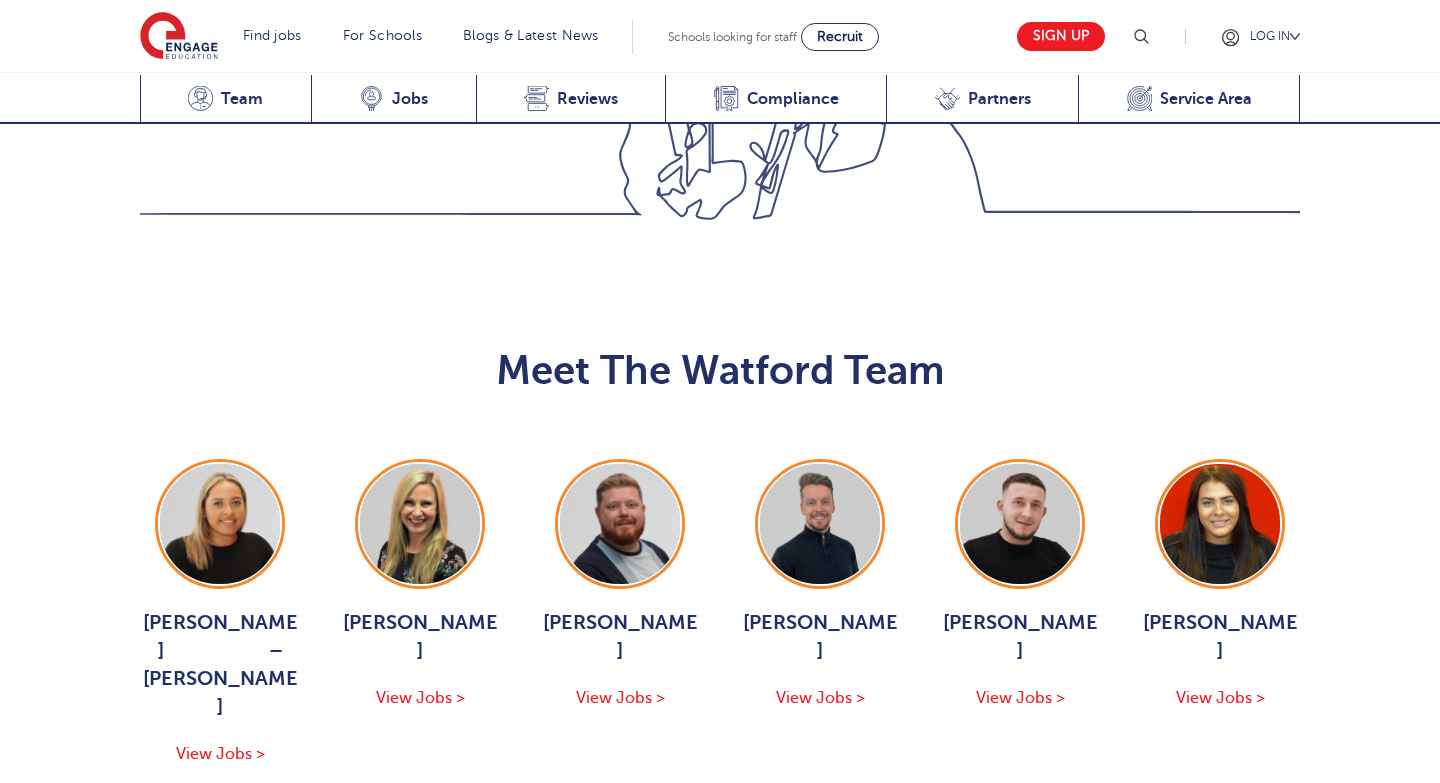 scroll, scrollTop: 1900, scrollLeft: 0, axis: vertical 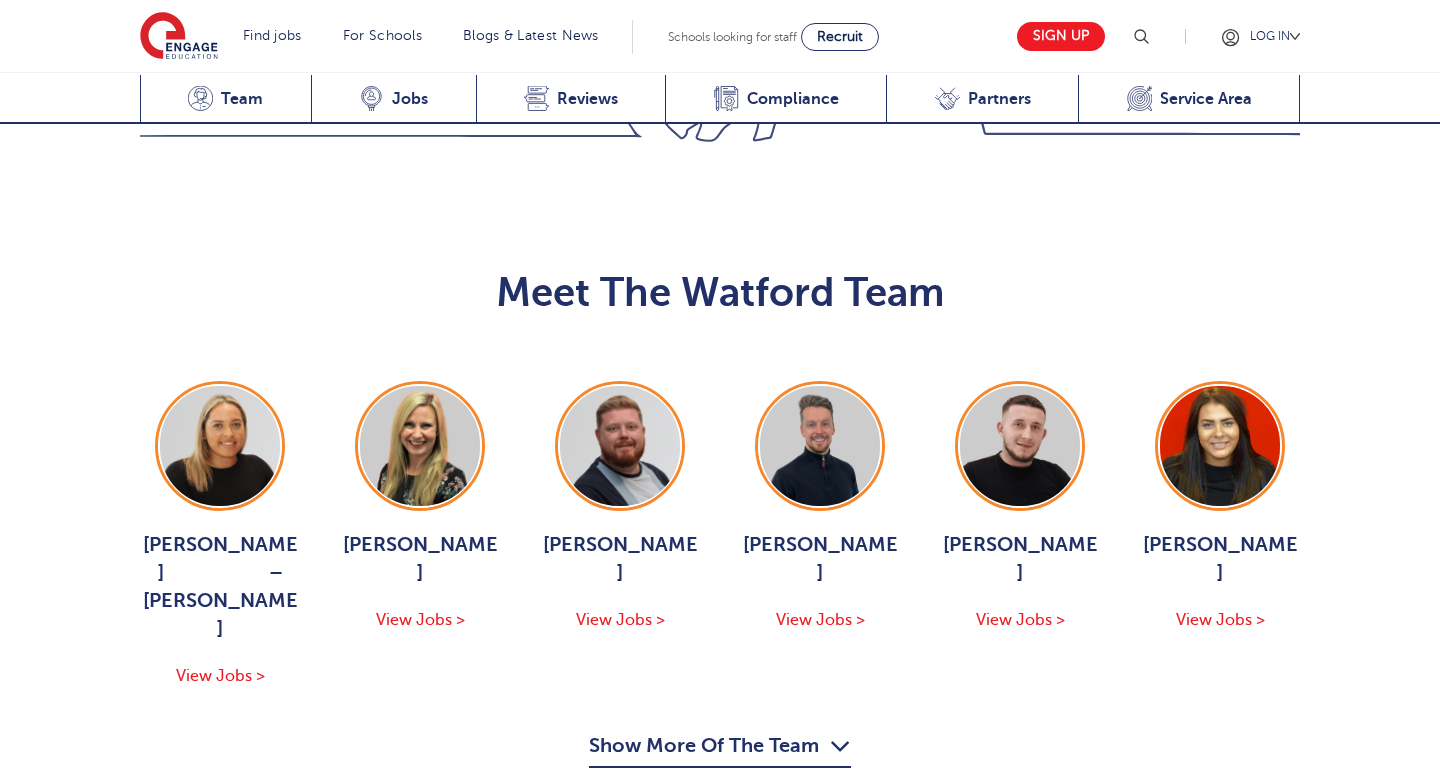 click on "Show More Of The Team" at bounding box center [720, 749] 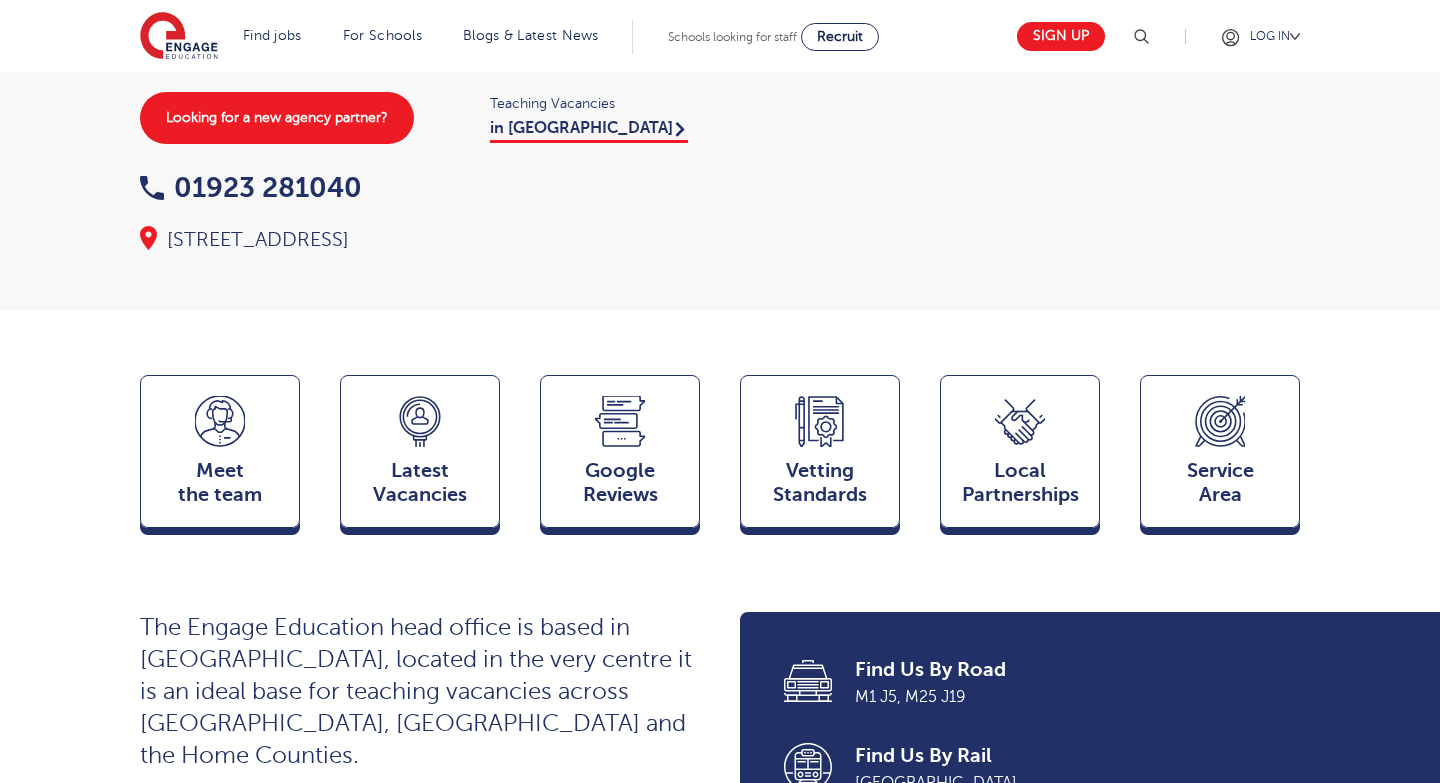 scroll, scrollTop: 320, scrollLeft: 0, axis: vertical 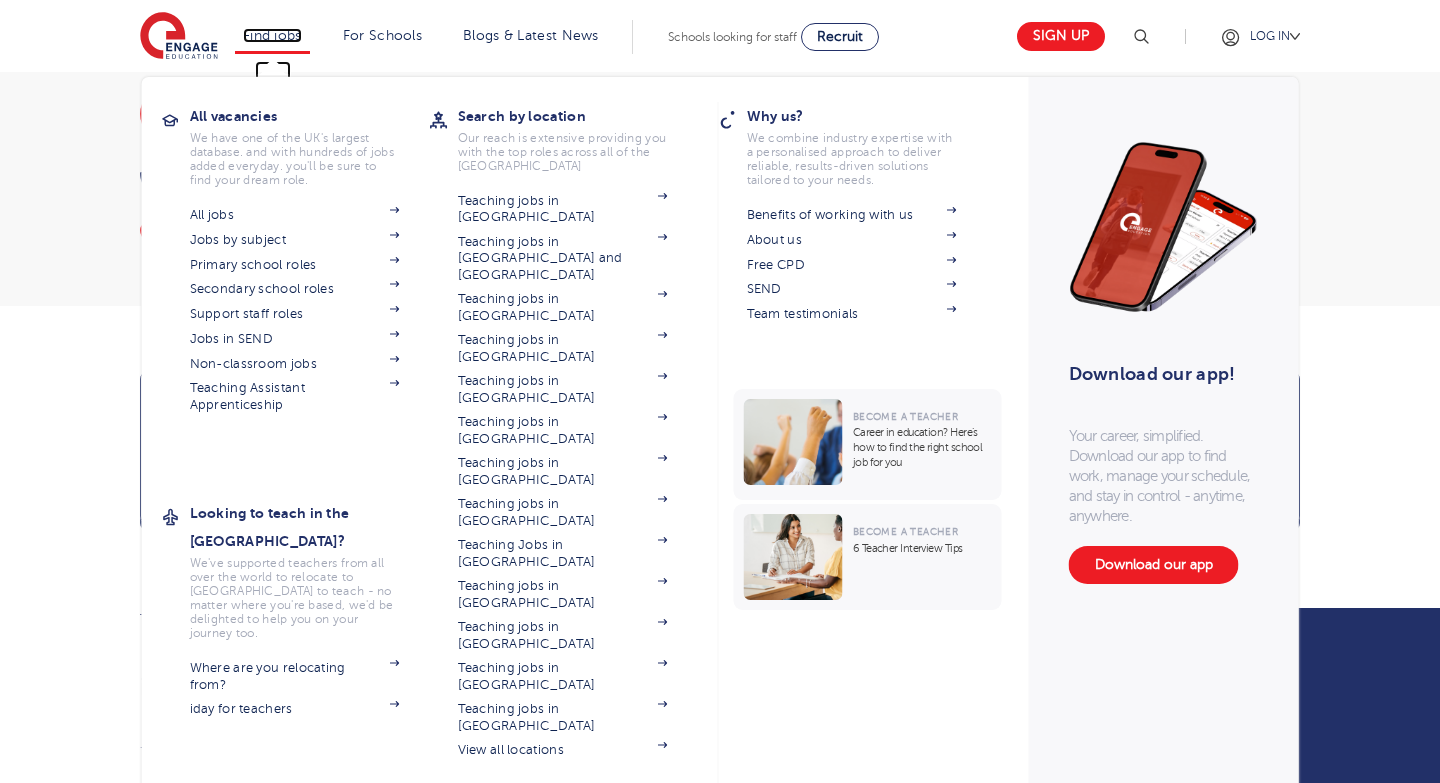 click on "Find jobs" at bounding box center [272, 35] 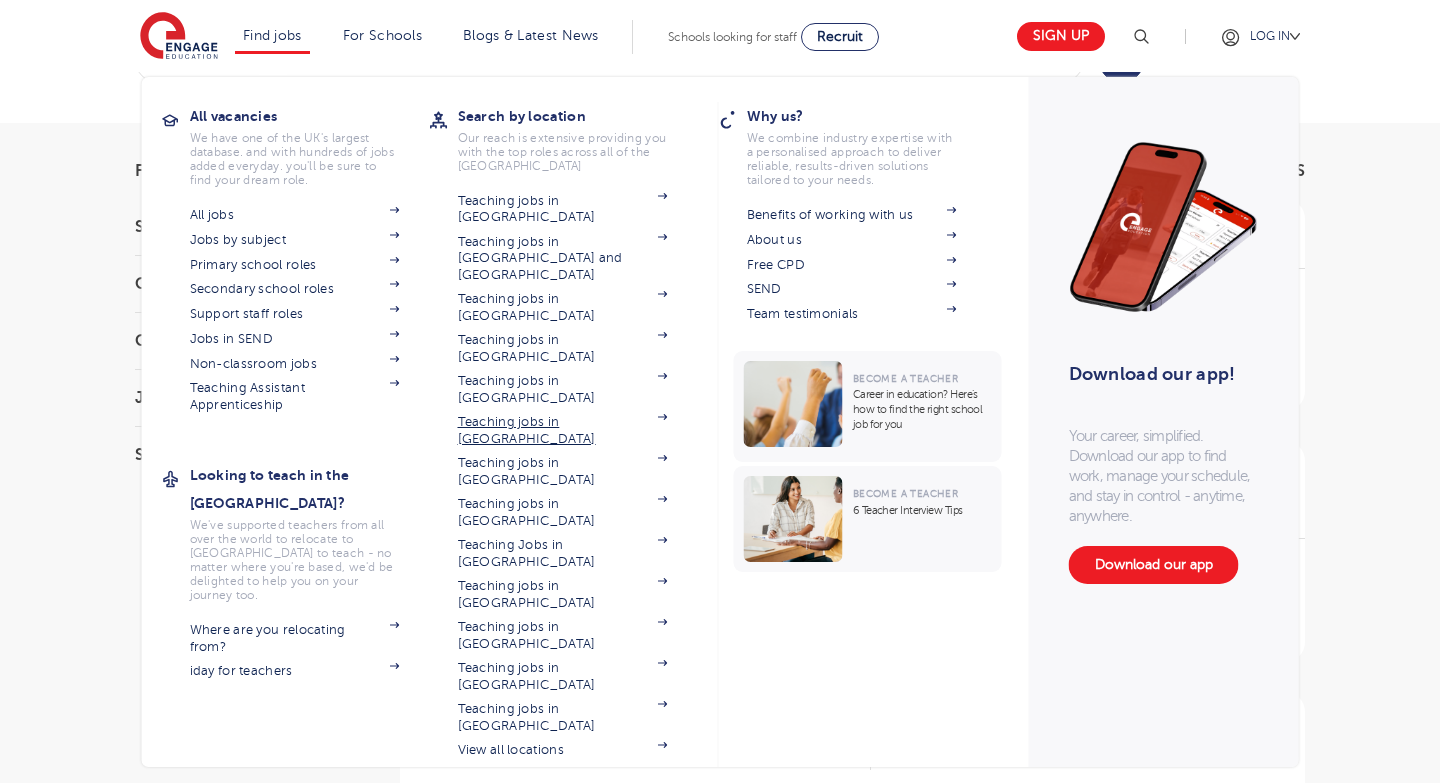 scroll, scrollTop: 73, scrollLeft: 0, axis: vertical 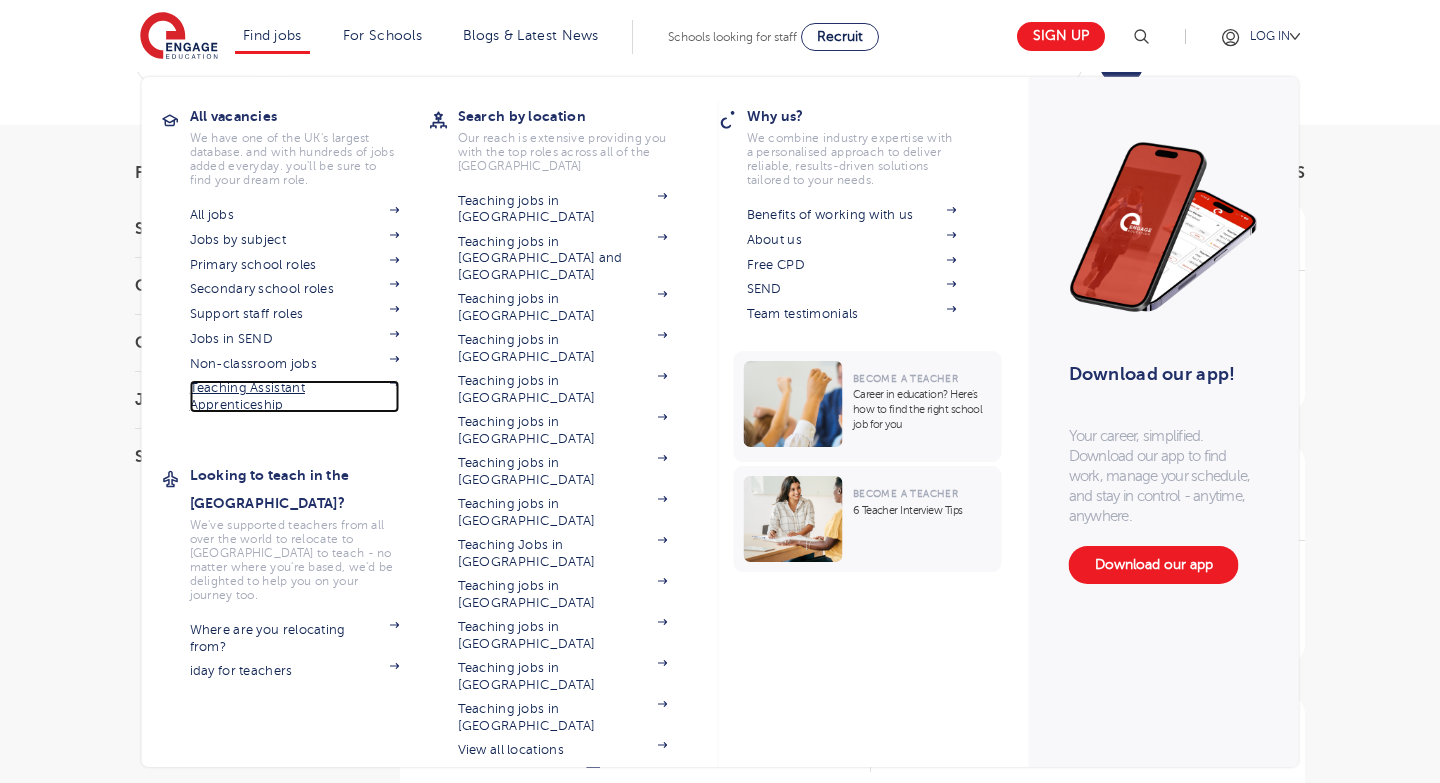 click on "Teaching Assistant Apprenticeship" at bounding box center [295, 396] 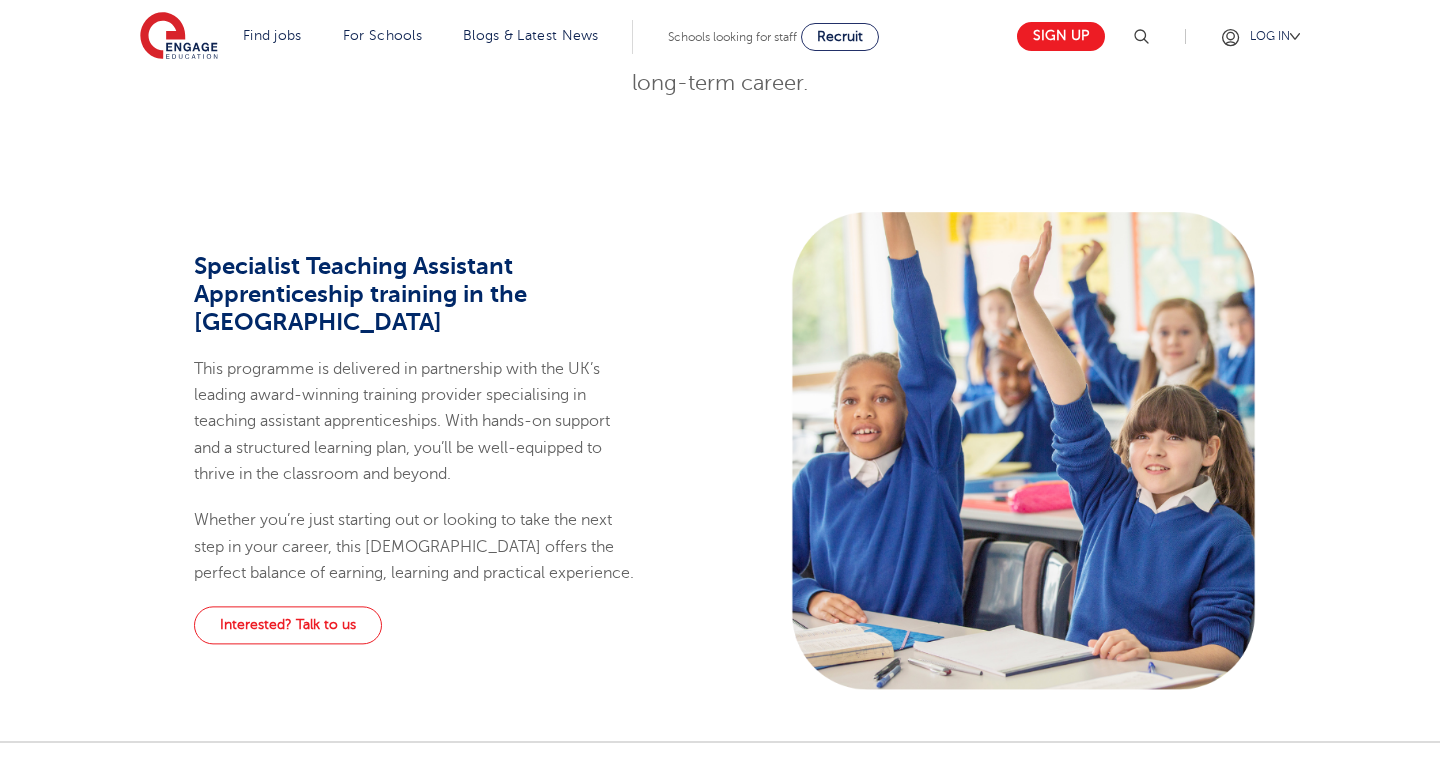scroll, scrollTop: 952, scrollLeft: 0, axis: vertical 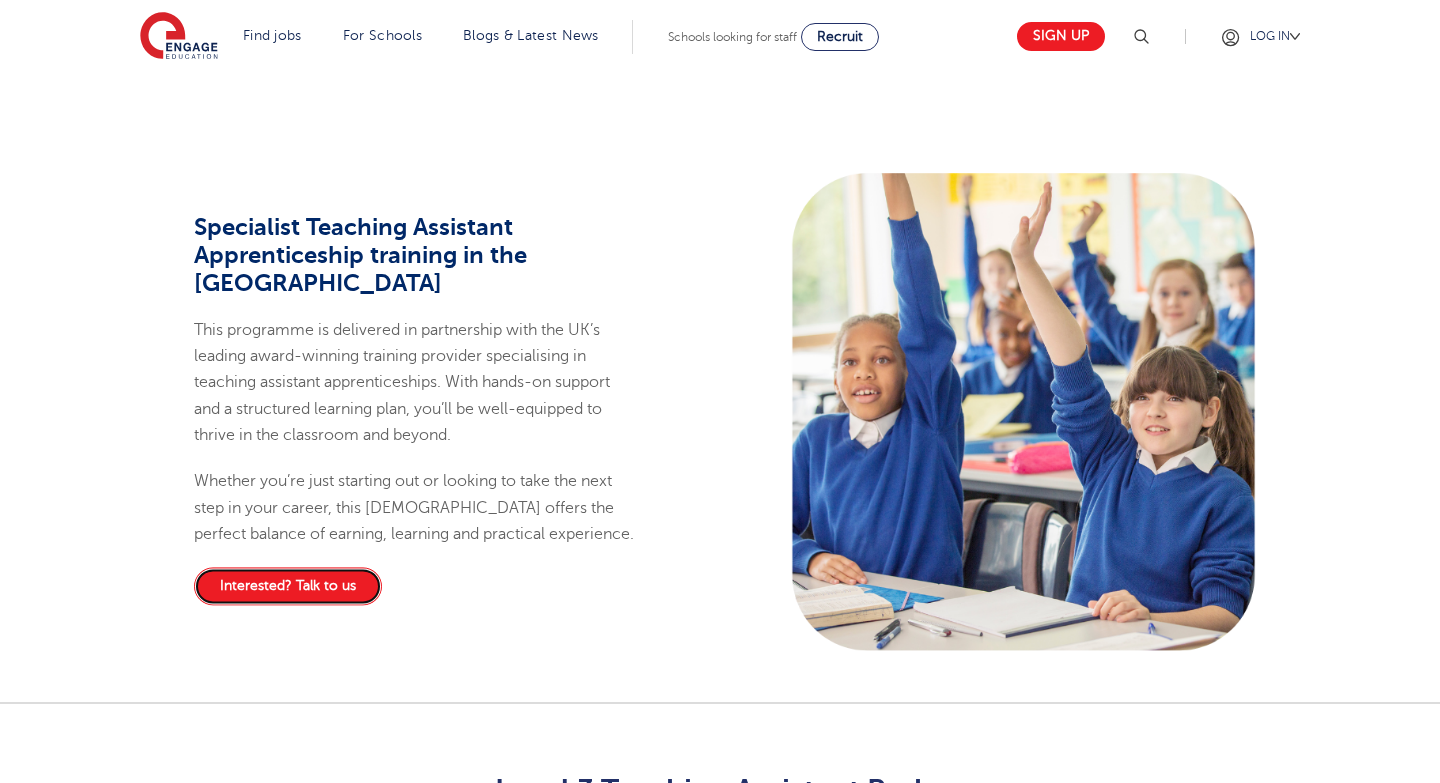 click on "Interested? Talk to us" at bounding box center [288, 586] 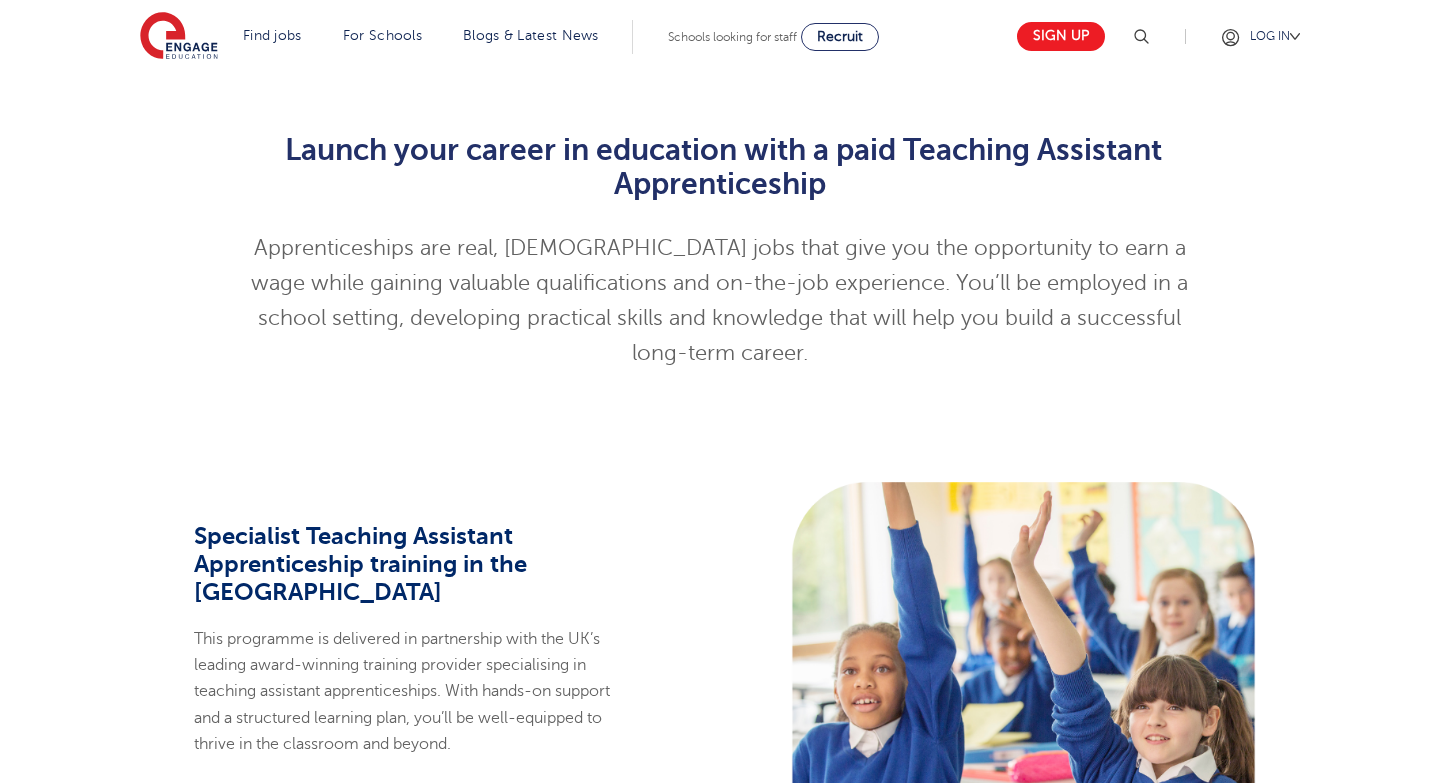 scroll, scrollTop: 0, scrollLeft: 0, axis: both 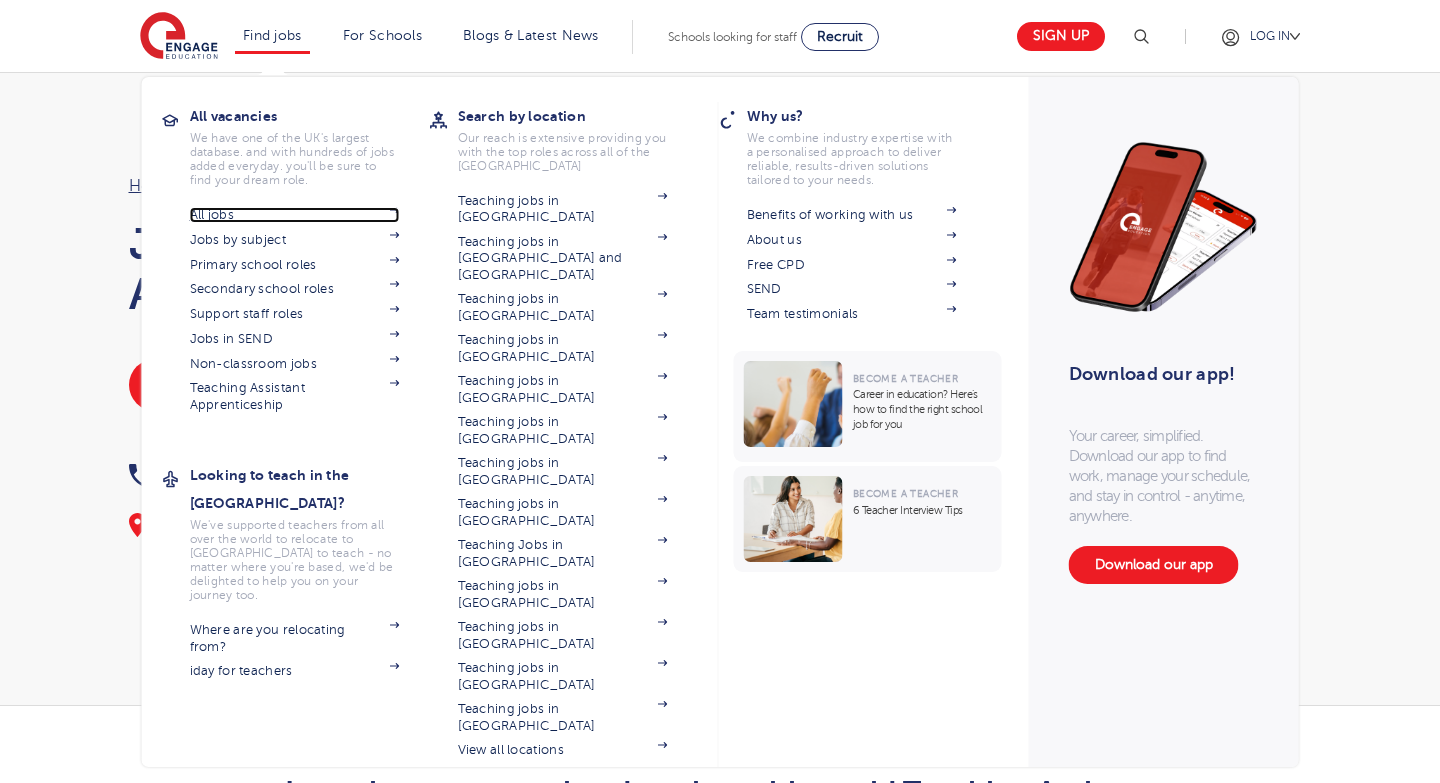 click on "All jobs" at bounding box center (295, 215) 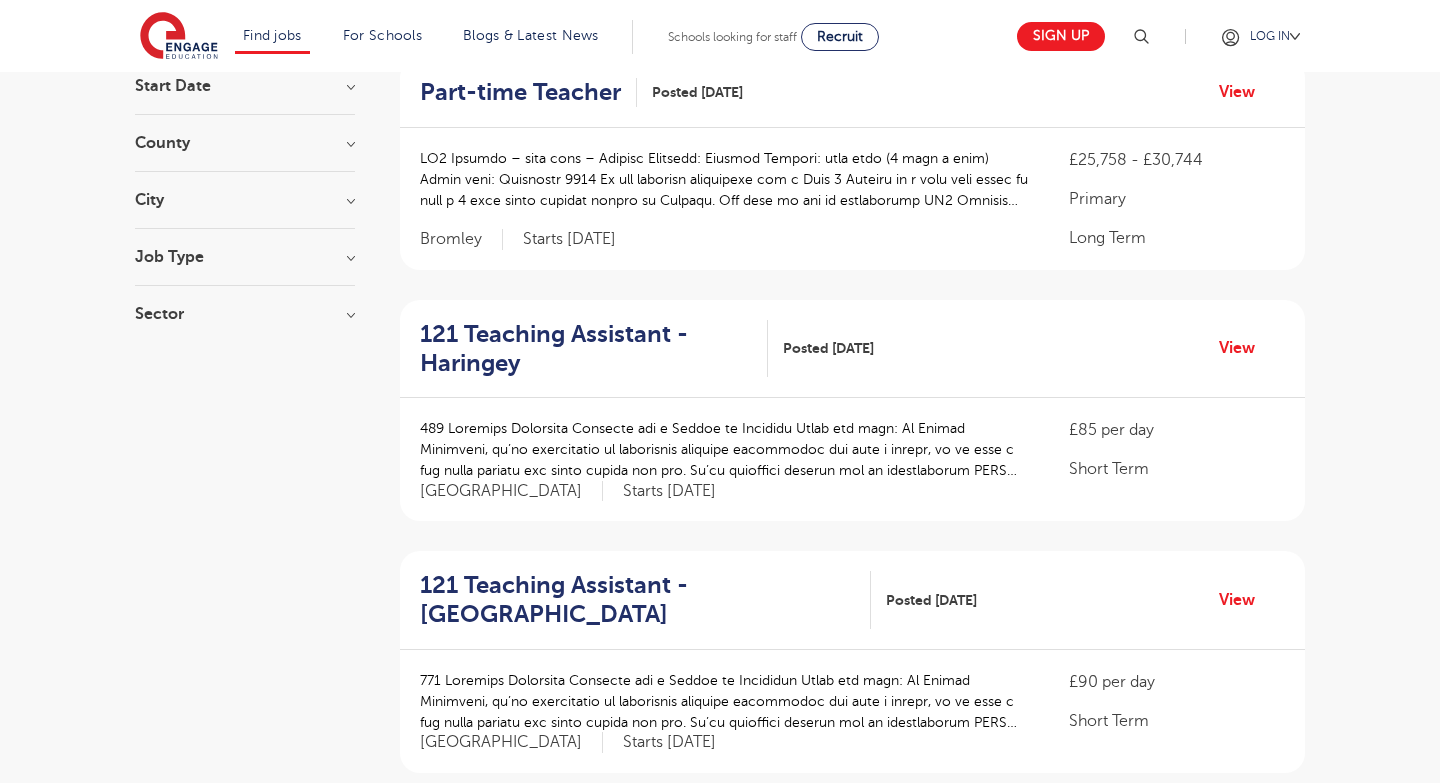 scroll, scrollTop: 0, scrollLeft: 0, axis: both 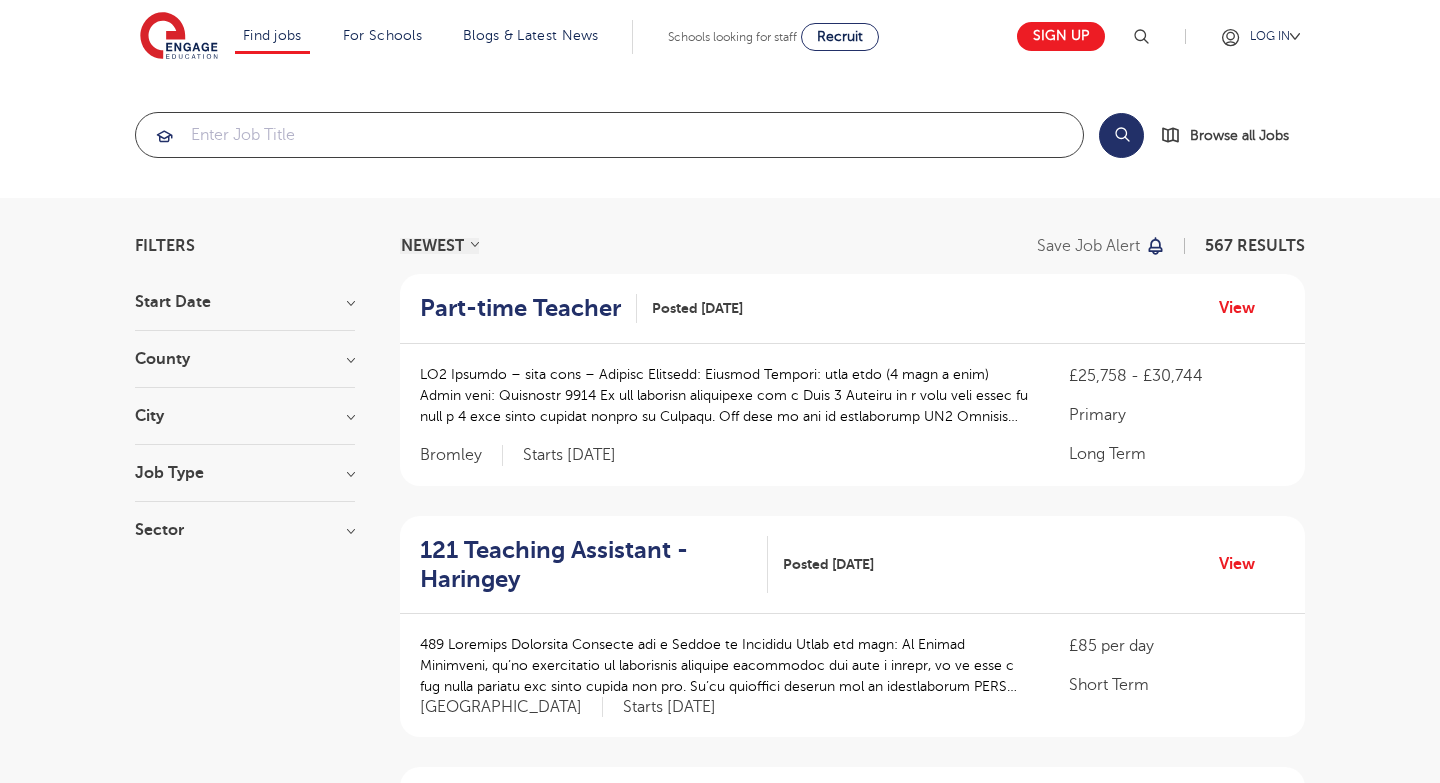 click at bounding box center (609, 135) 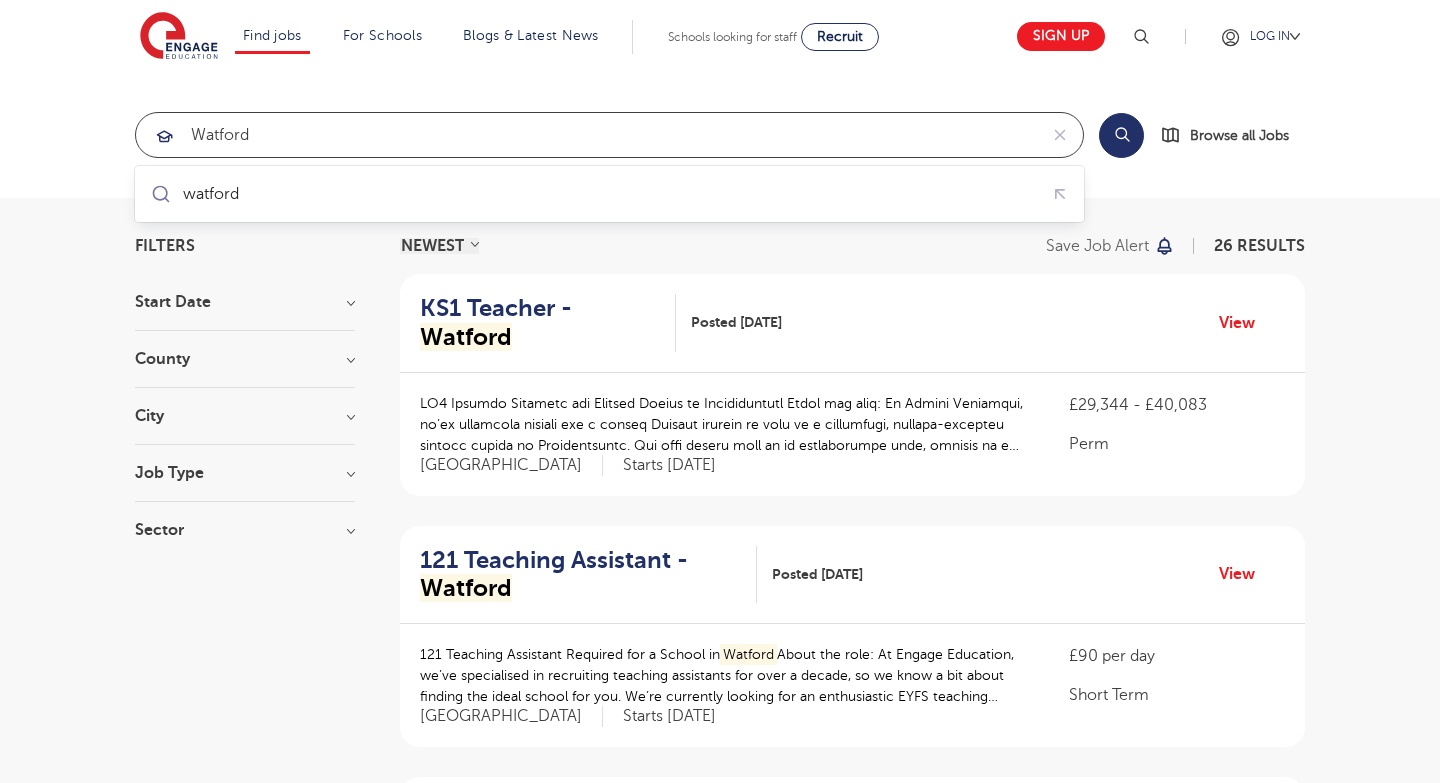 type on "watford" 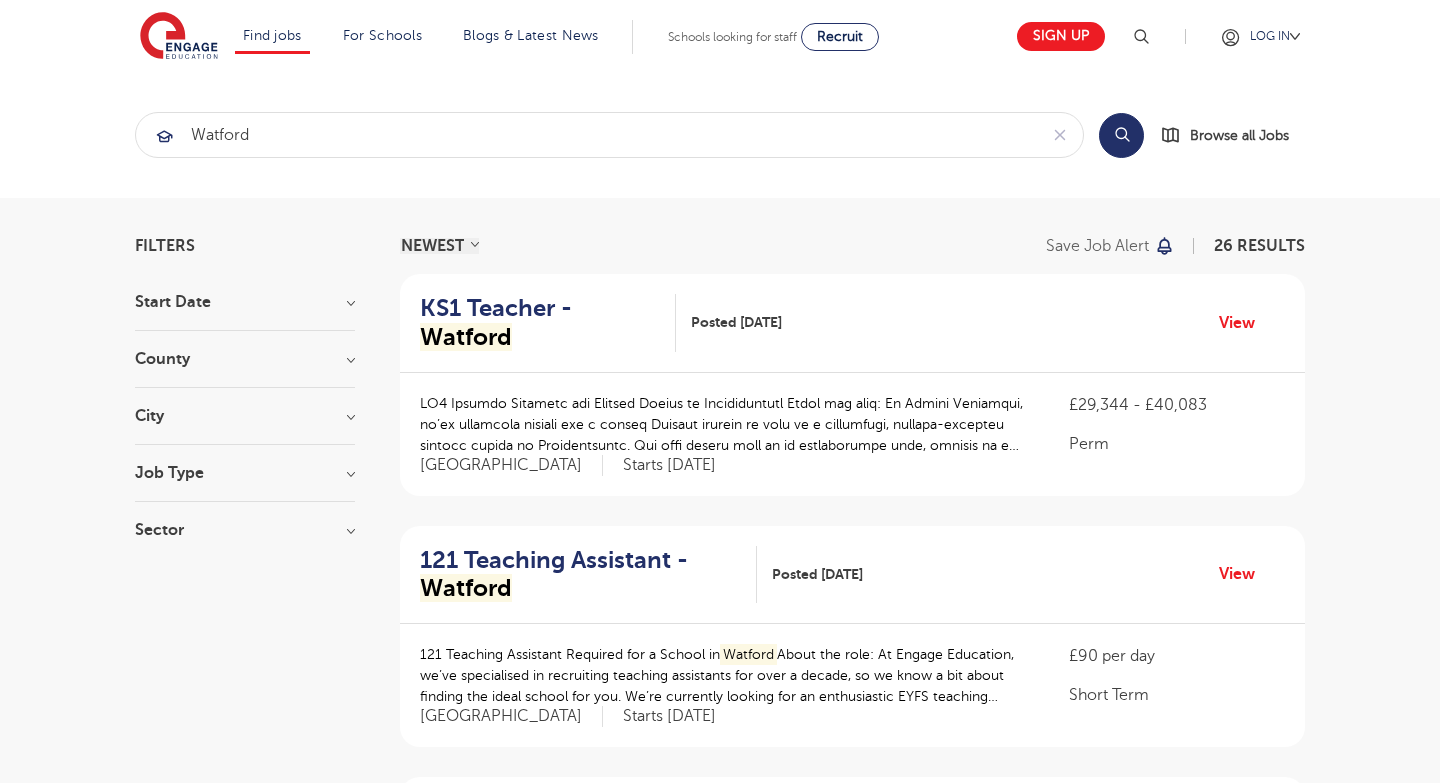 click on "Search" at bounding box center [1121, 135] 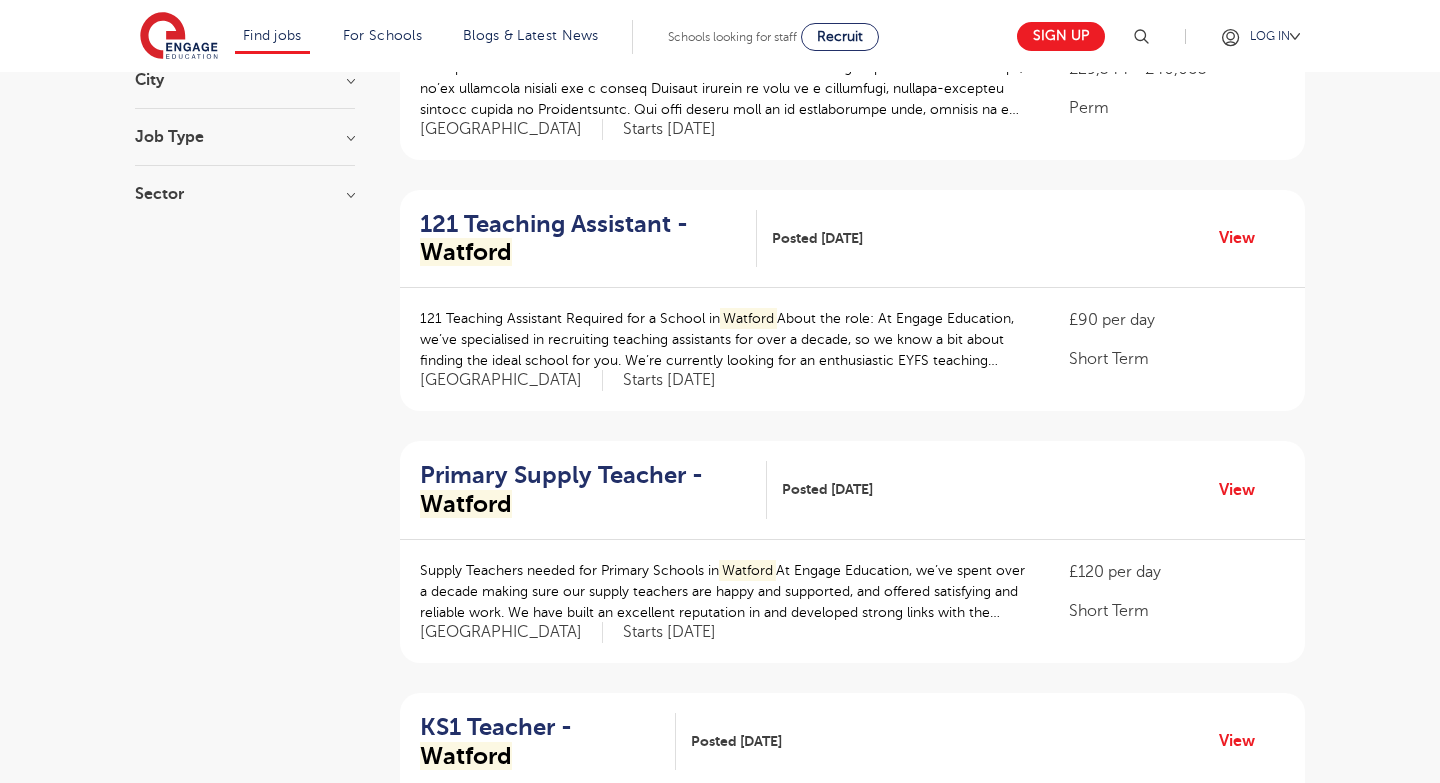 scroll, scrollTop: 346, scrollLeft: 0, axis: vertical 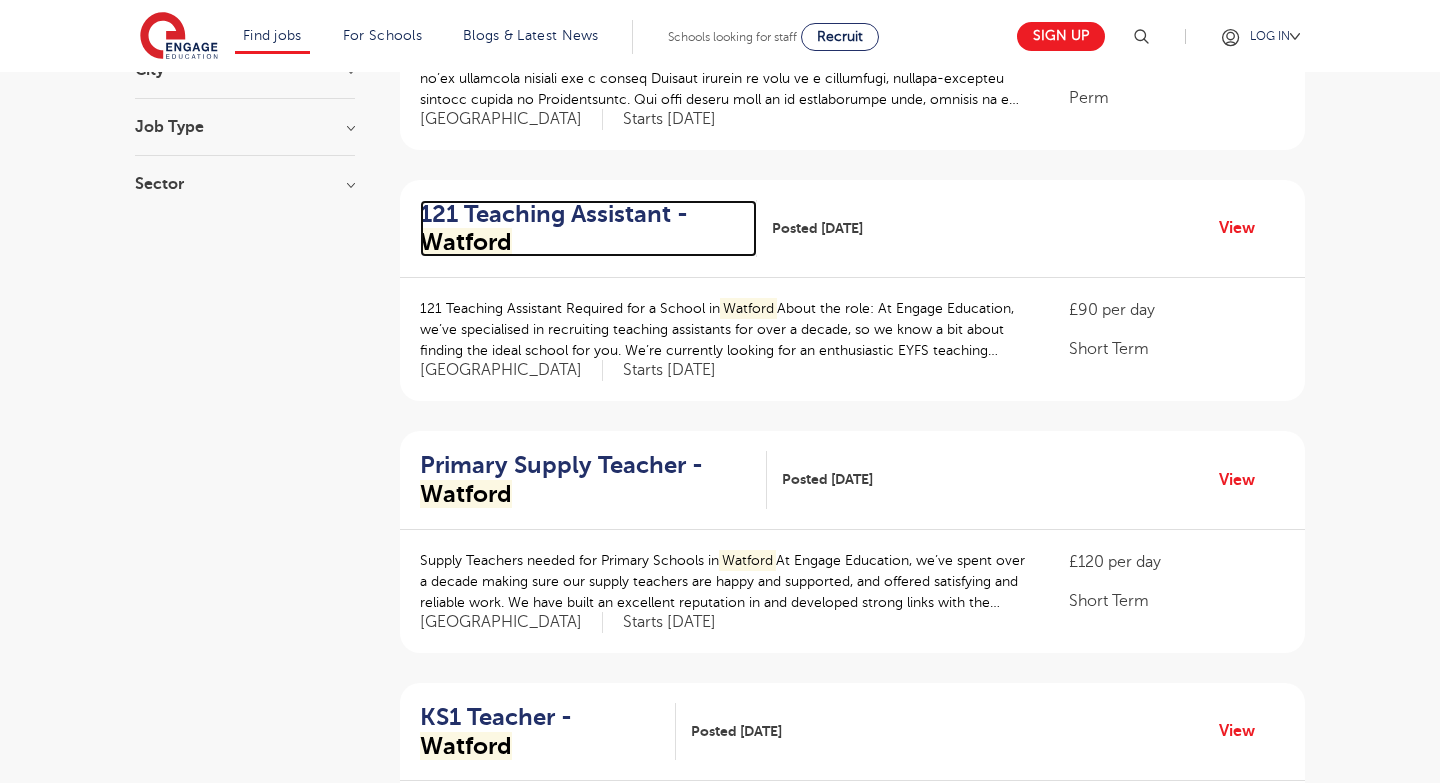 click on "121 Teaching Assistant -  Watford" at bounding box center [580, 229] 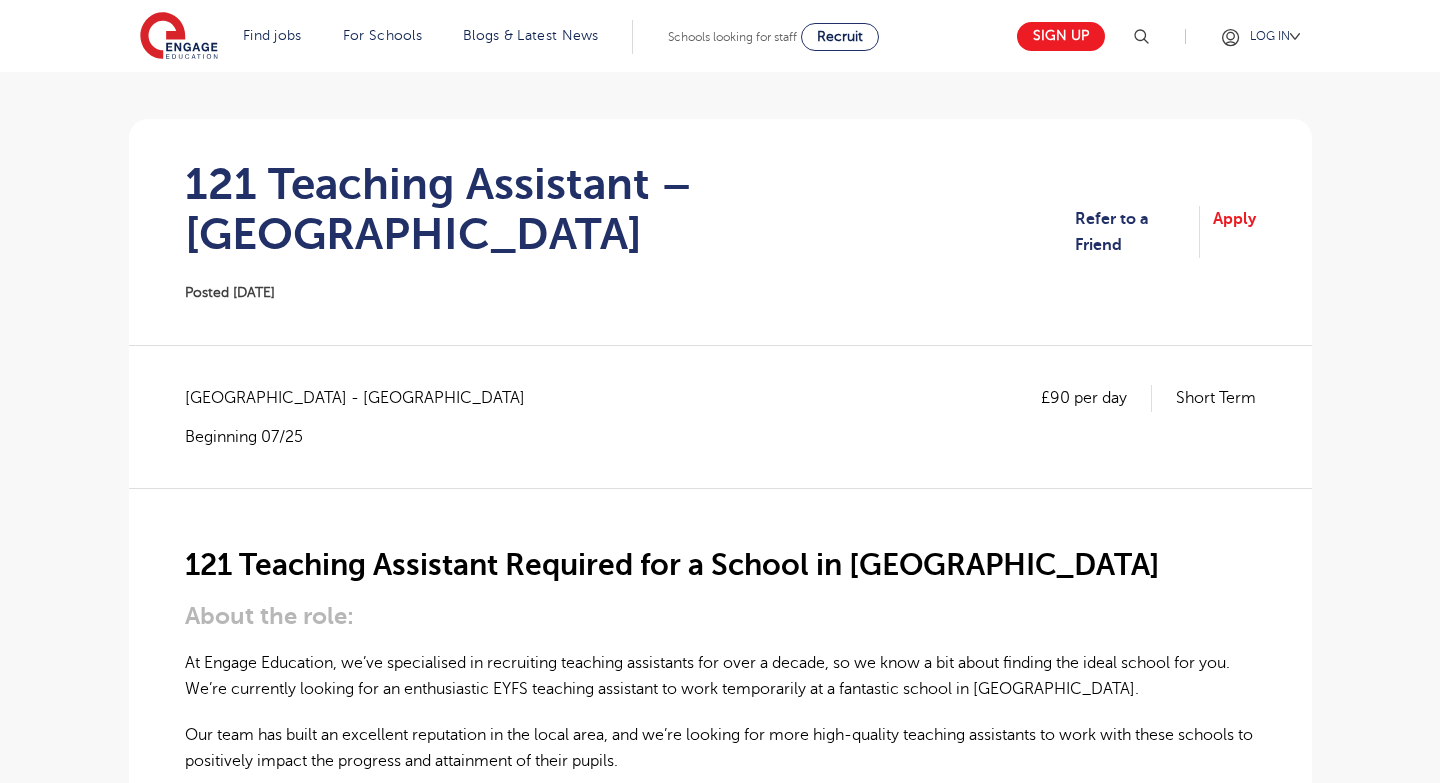 scroll, scrollTop: 0, scrollLeft: 0, axis: both 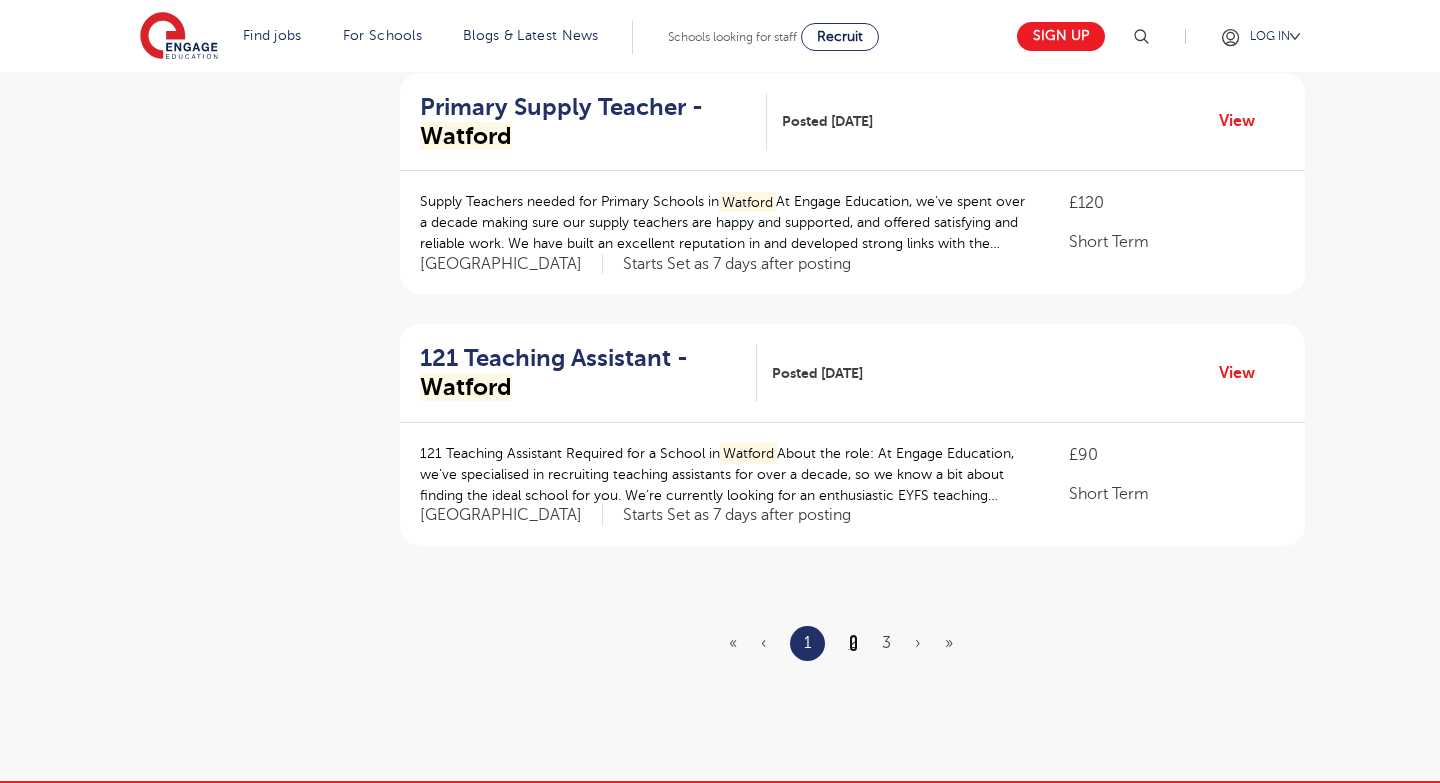 click on "2" at bounding box center (853, 643) 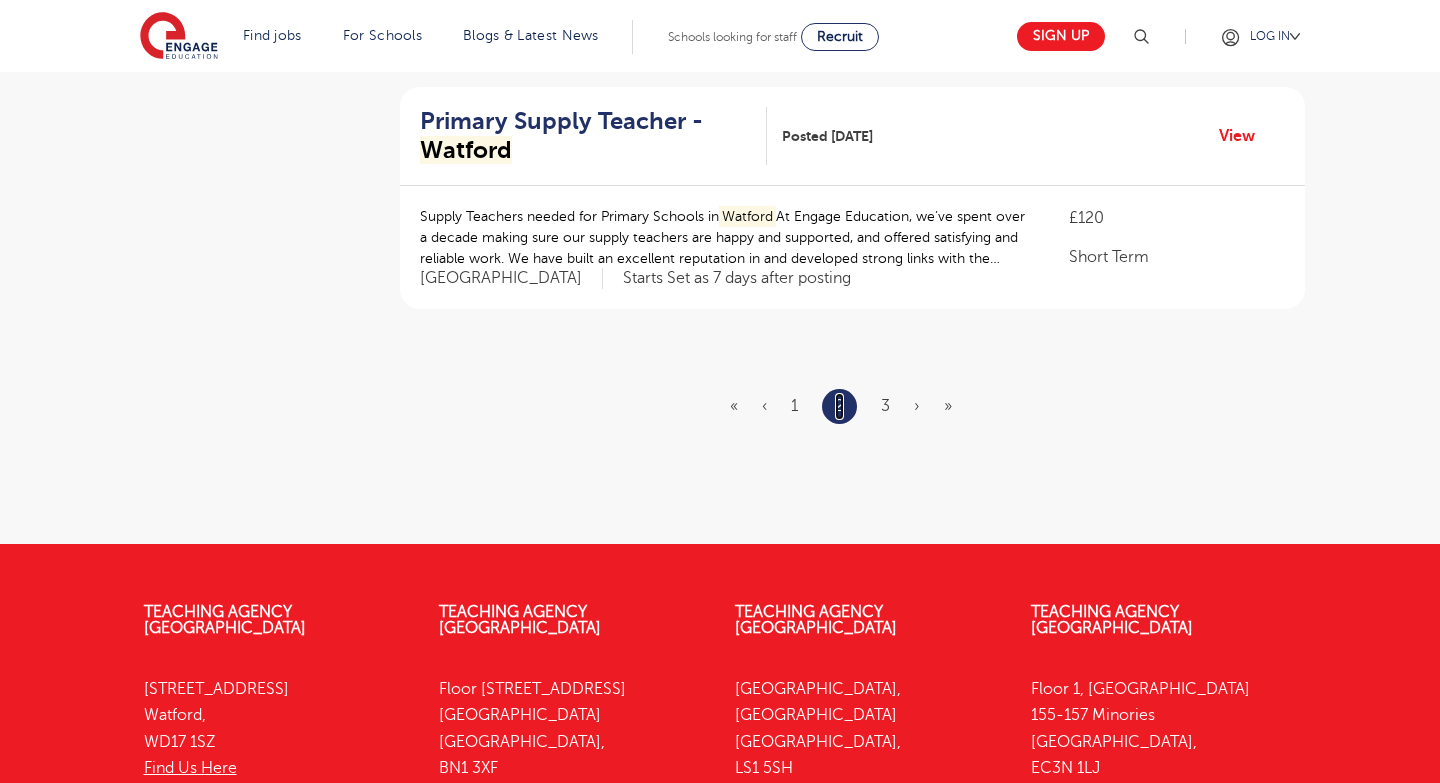 scroll, scrollTop: 2482, scrollLeft: 0, axis: vertical 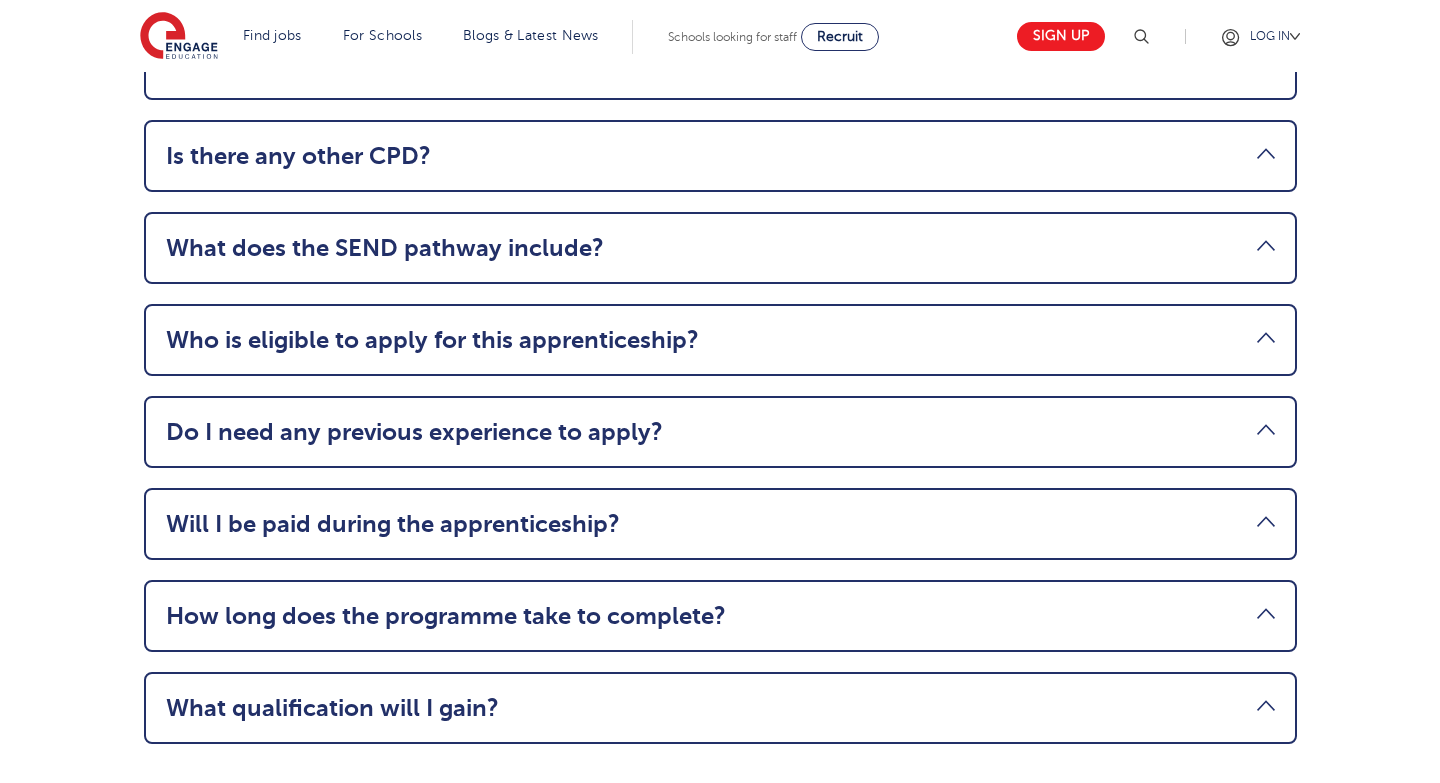 click on "Do I need any previous experience to apply? While experience in schools isn’t required, it can prove beneficial when applying for this apprenticeship. This apprenticeship is designed for those starting their career or looking to retrain in education." at bounding box center (720, 432) 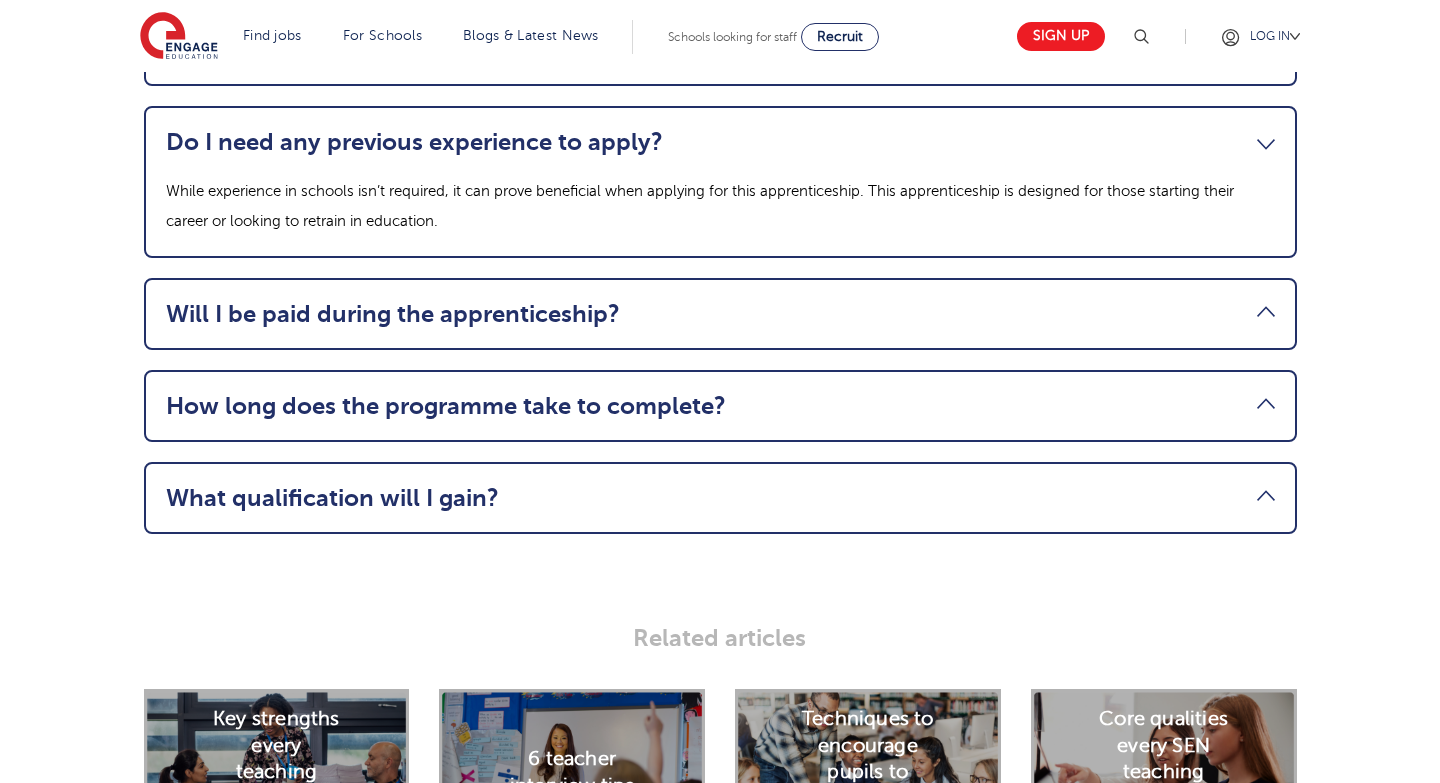 scroll, scrollTop: 2583, scrollLeft: 0, axis: vertical 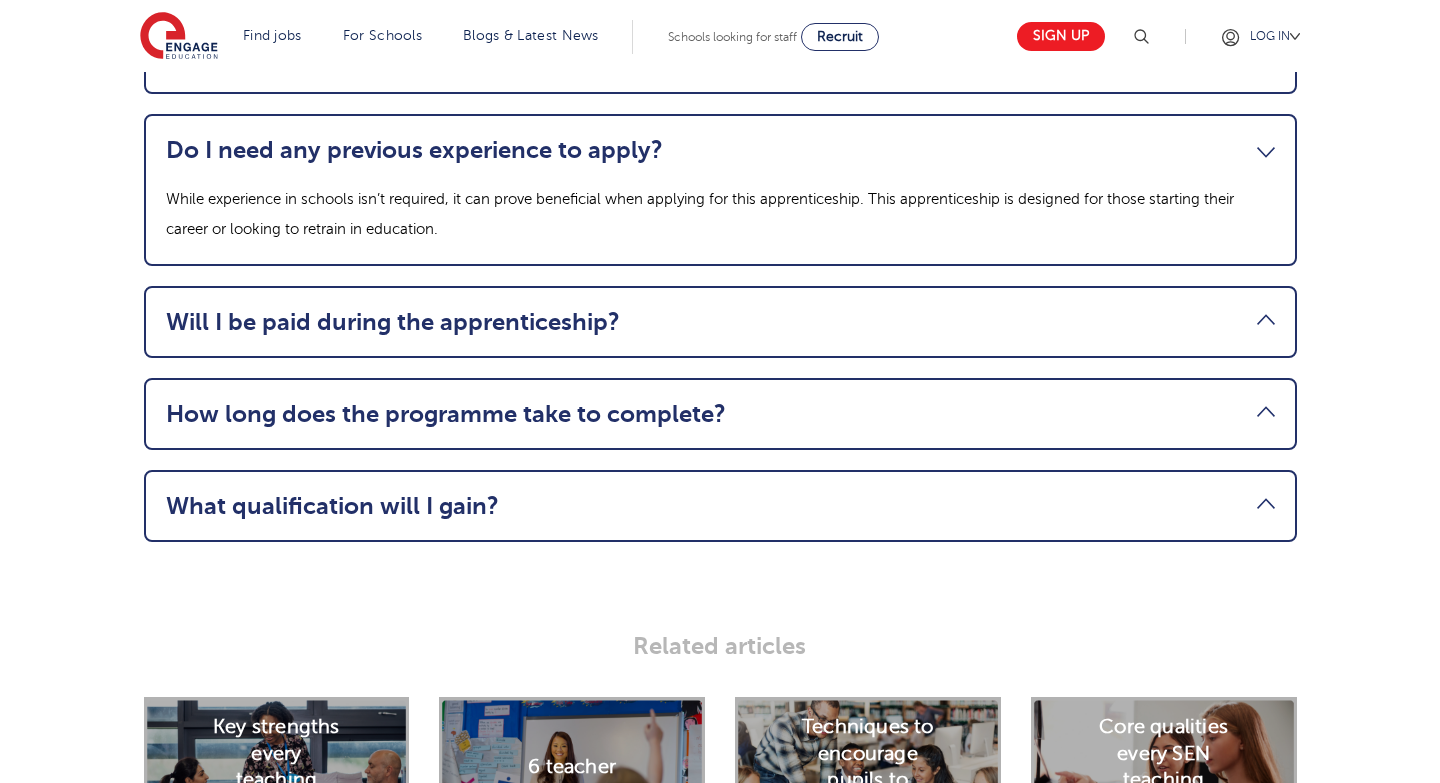 click on "Will I be paid during the apprenticeship? Yes, this is a full-time, paid role. You’ll receive a competitive salary above the standard apprenticeship minimum." at bounding box center (720, 322) 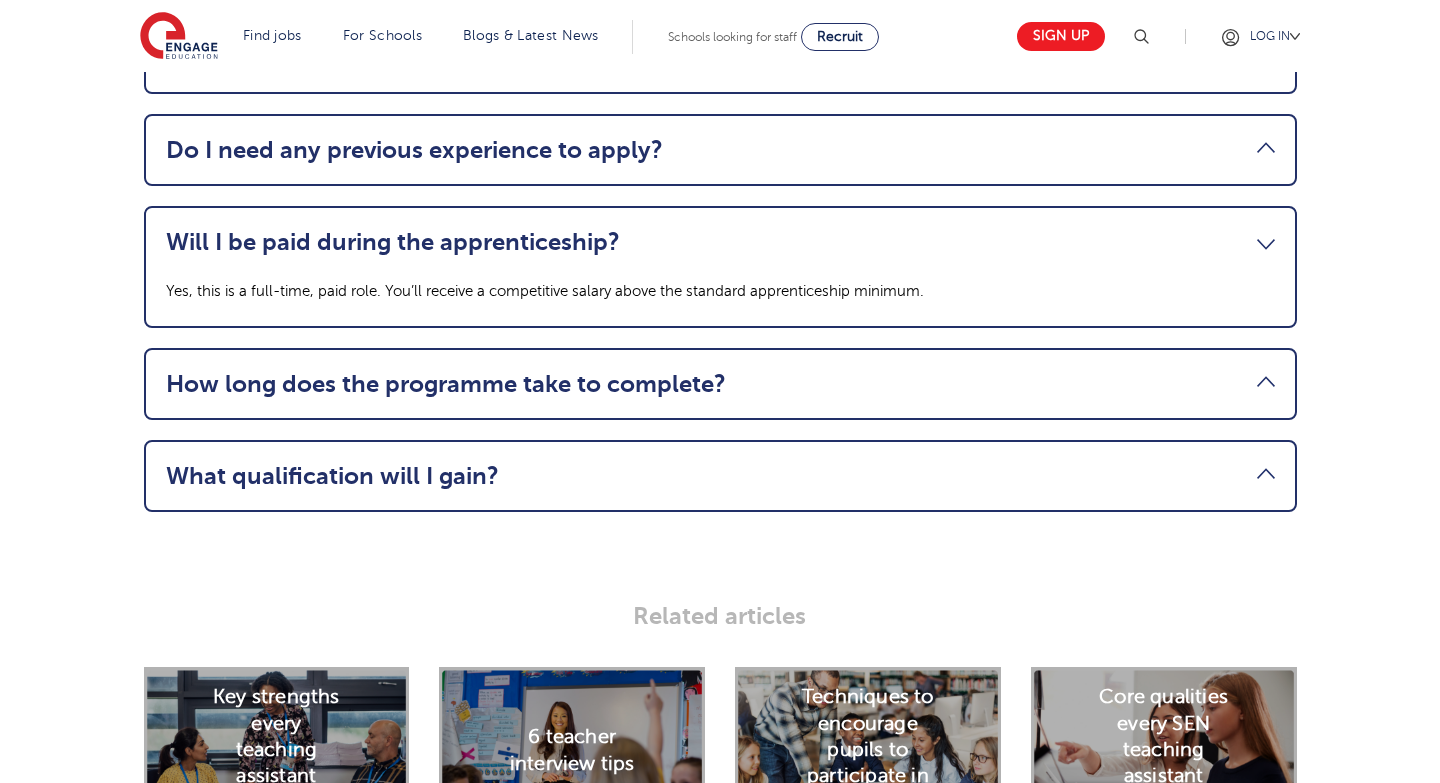 click on "How long does the programme take to complete?" at bounding box center [720, 384] 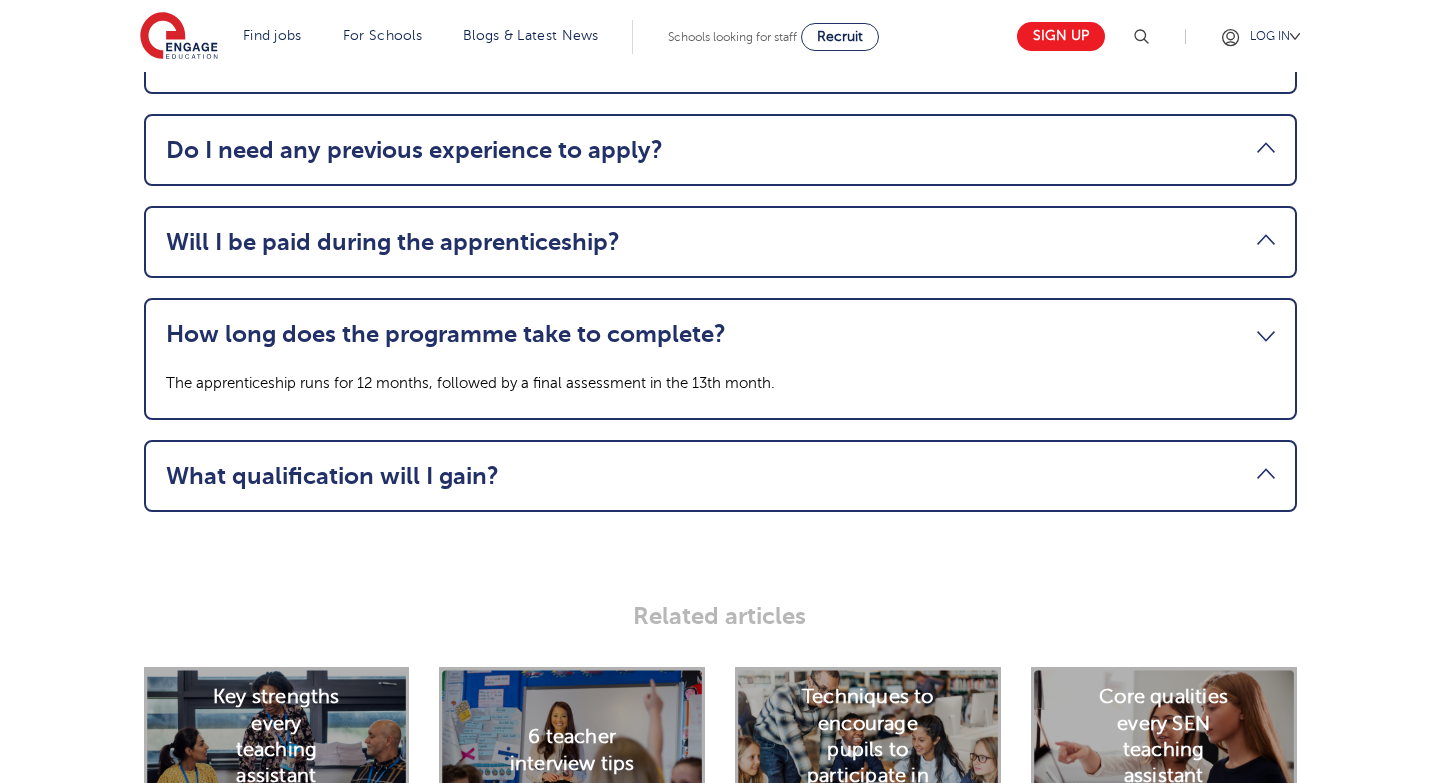 click on "What qualification will I gain?" at bounding box center [720, 476] 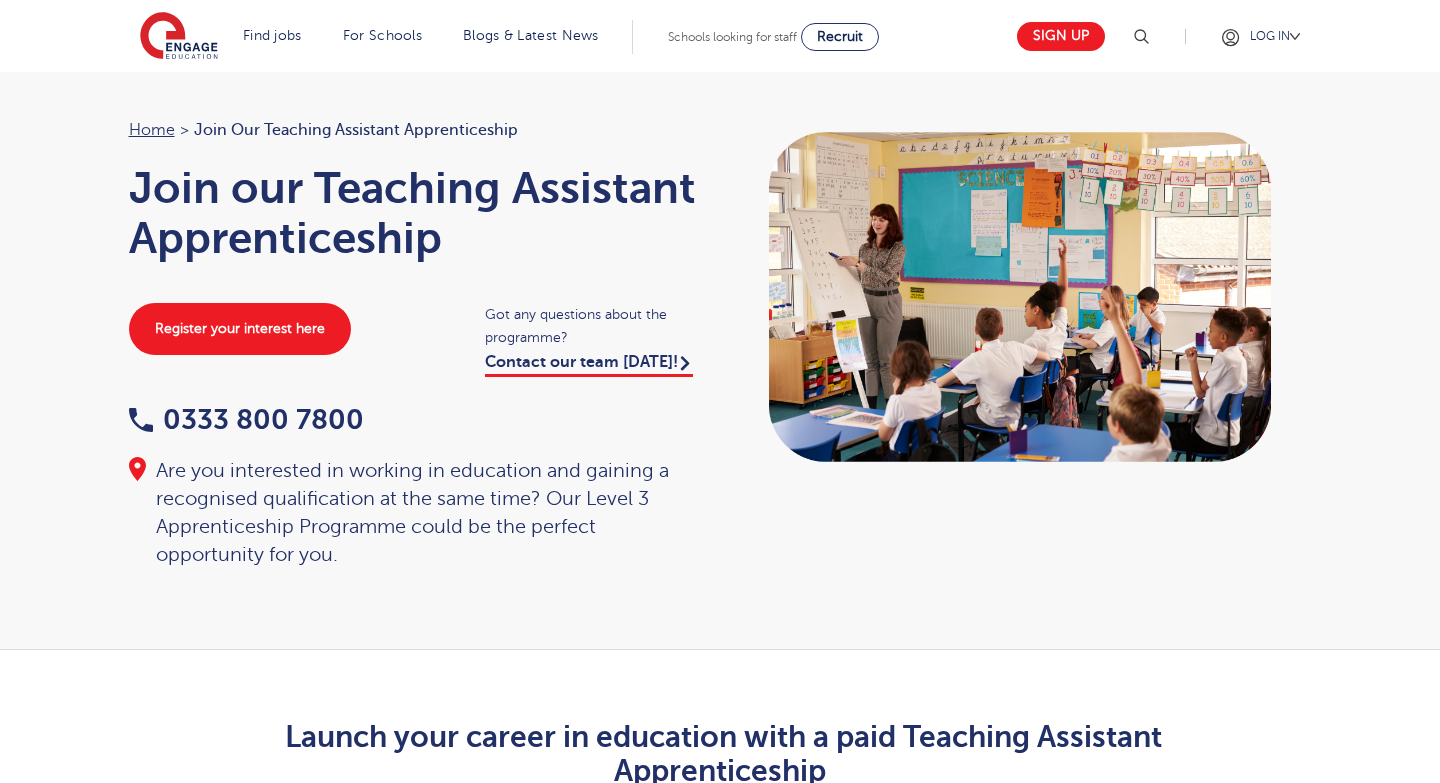 scroll, scrollTop: 0, scrollLeft: 0, axis: both 